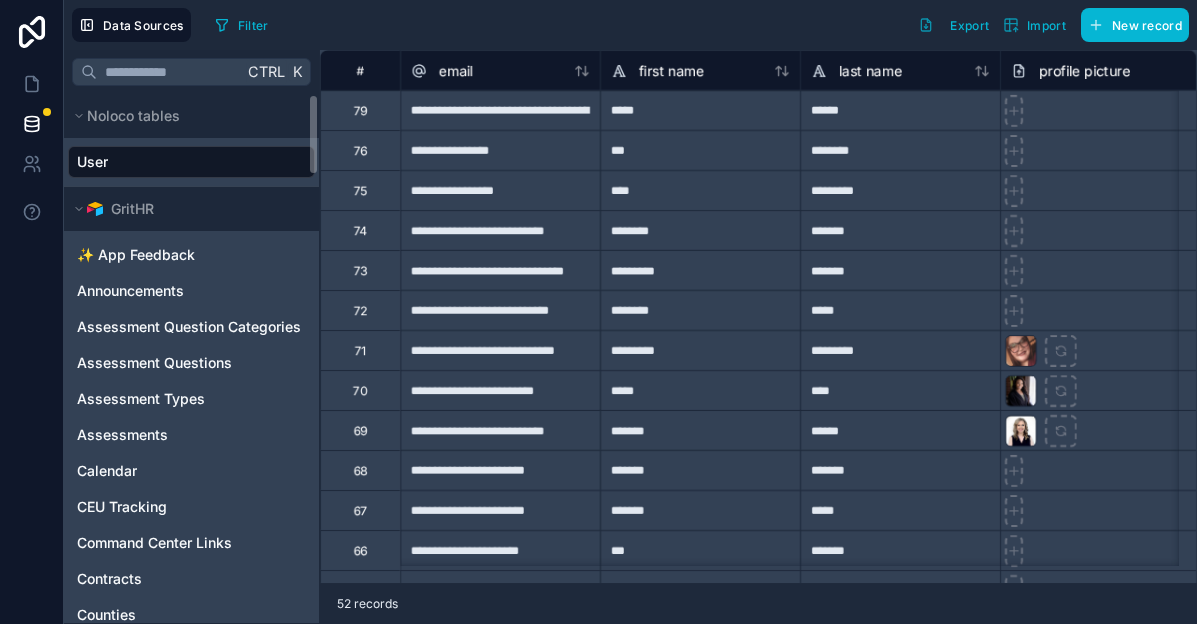 scroll, scrollTop: 0, scrollLeft: 0, axis: both 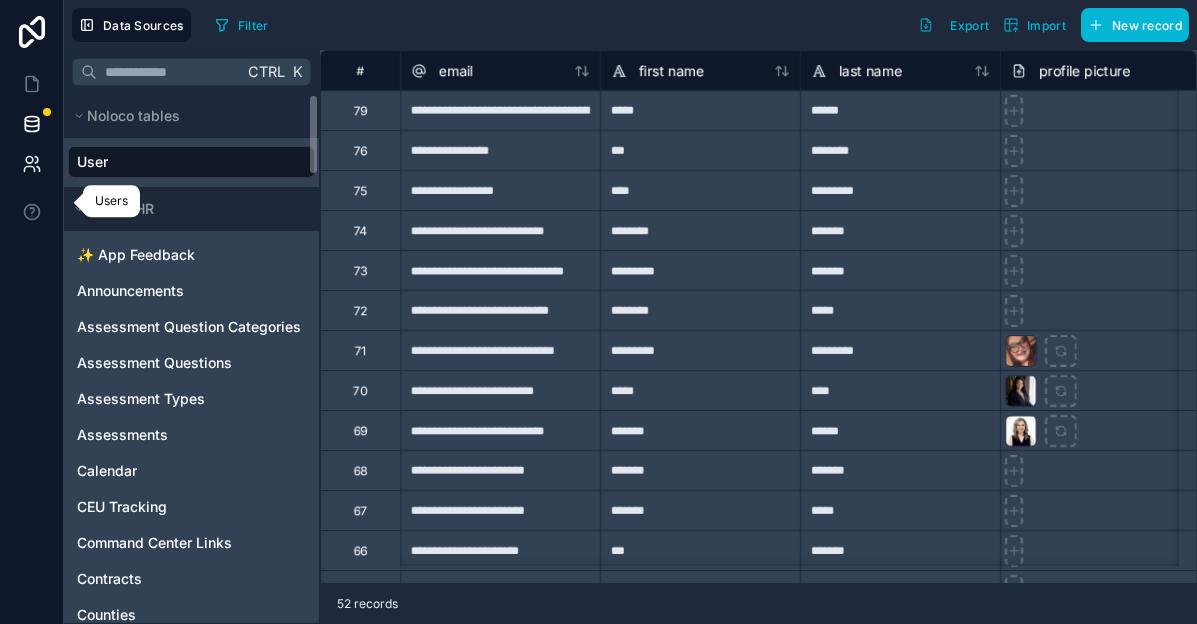 click at bounding box center [31, 164] 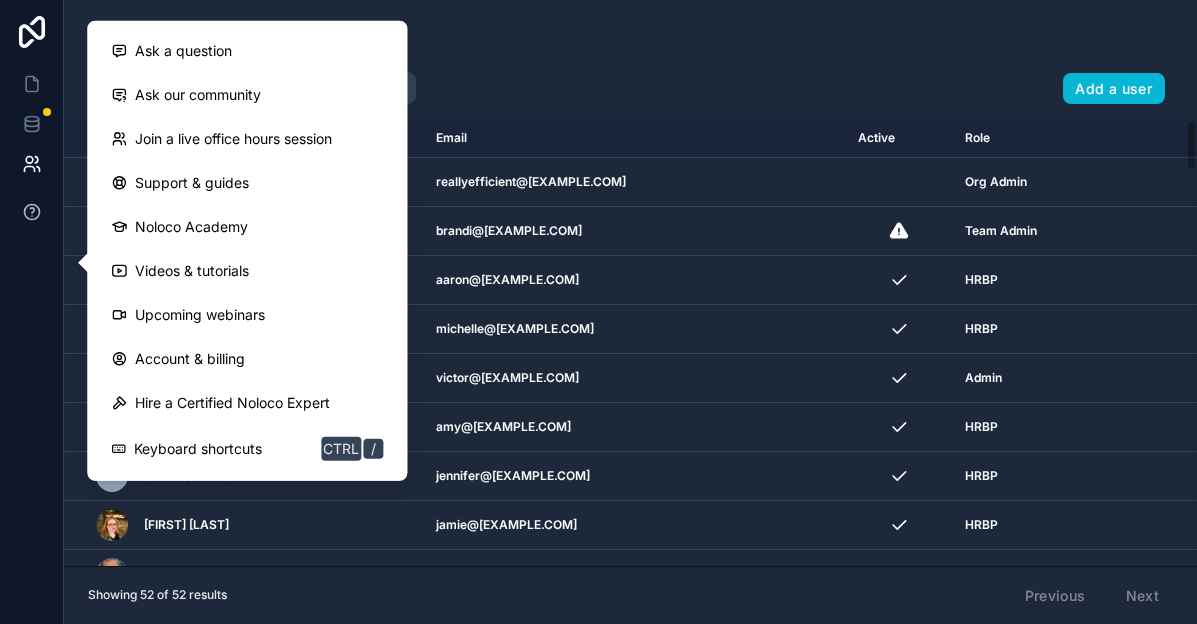 scroll, scrollTop: 0, scrollLeft: 0, axis: both 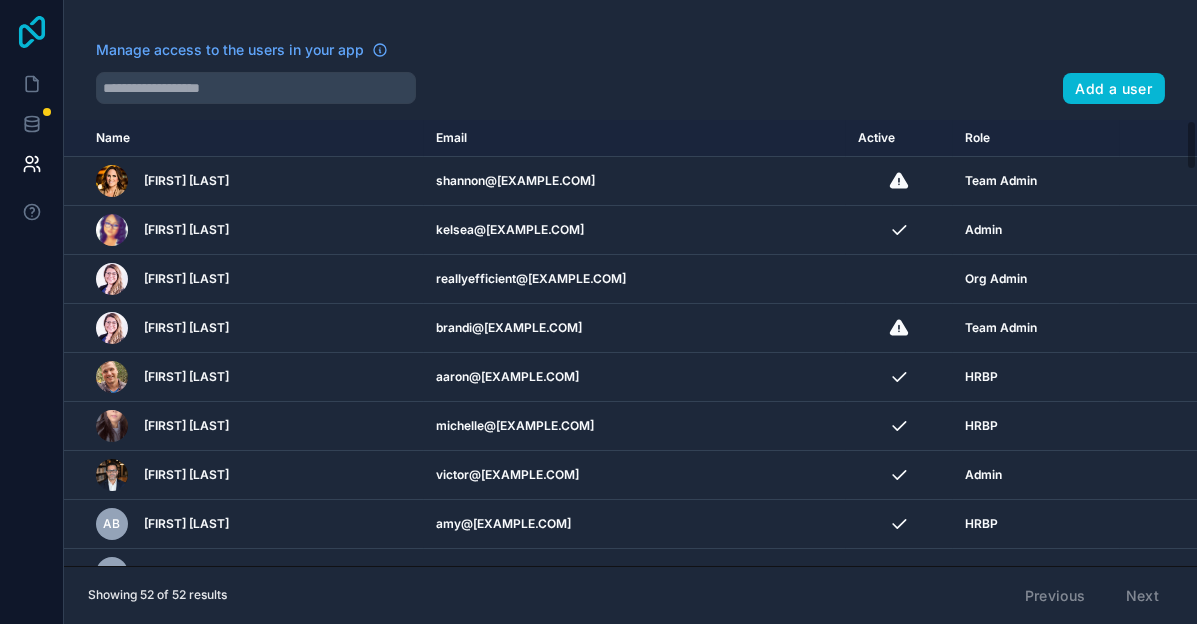 click 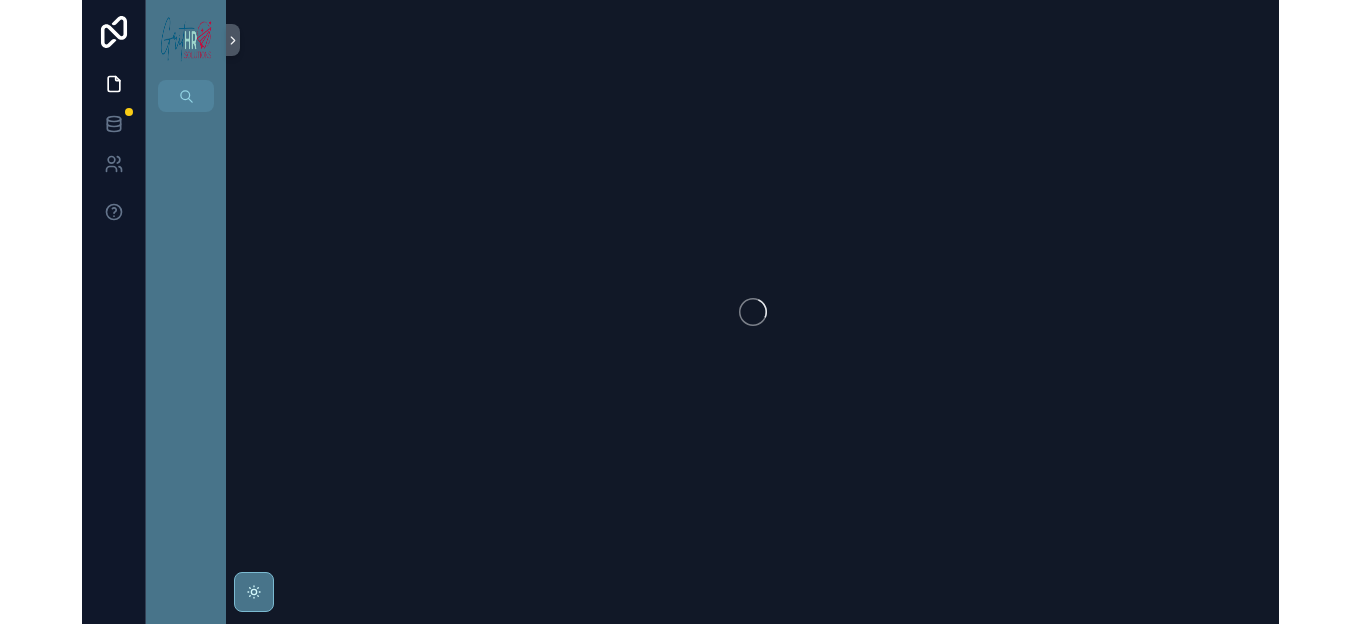 scroll, scrollTop: 0, scrollLeft: 0, axis: both 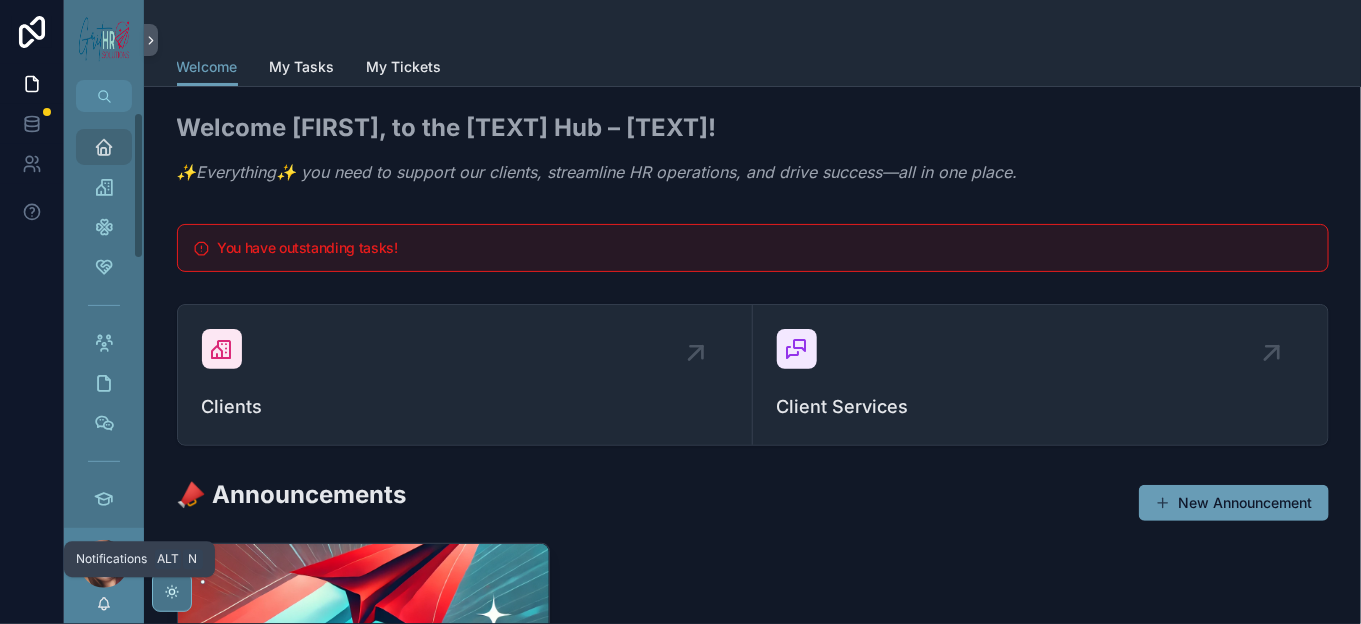 click 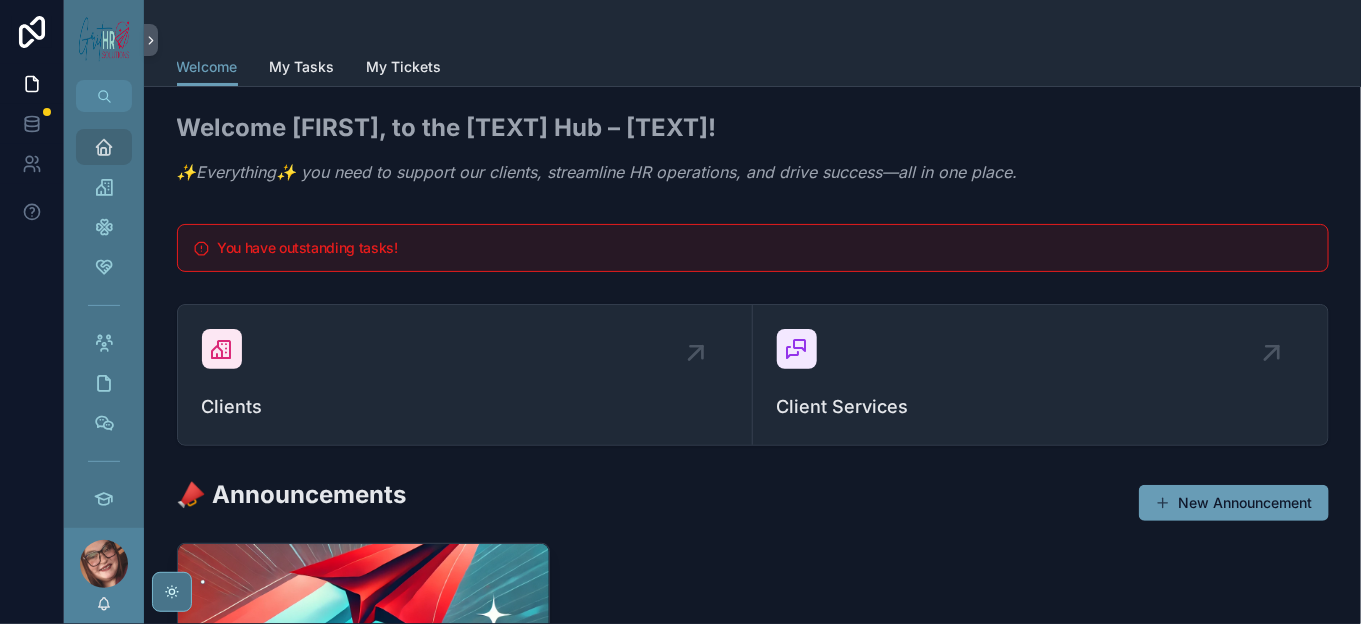 click on "Welcome [FIRST], to the [TEXT] Hub – [TEXT]! ✨[TEXT]✨ you need to support our clients, streamline HR operations, and drive success—all in one place." at bounding box center (597, 151) 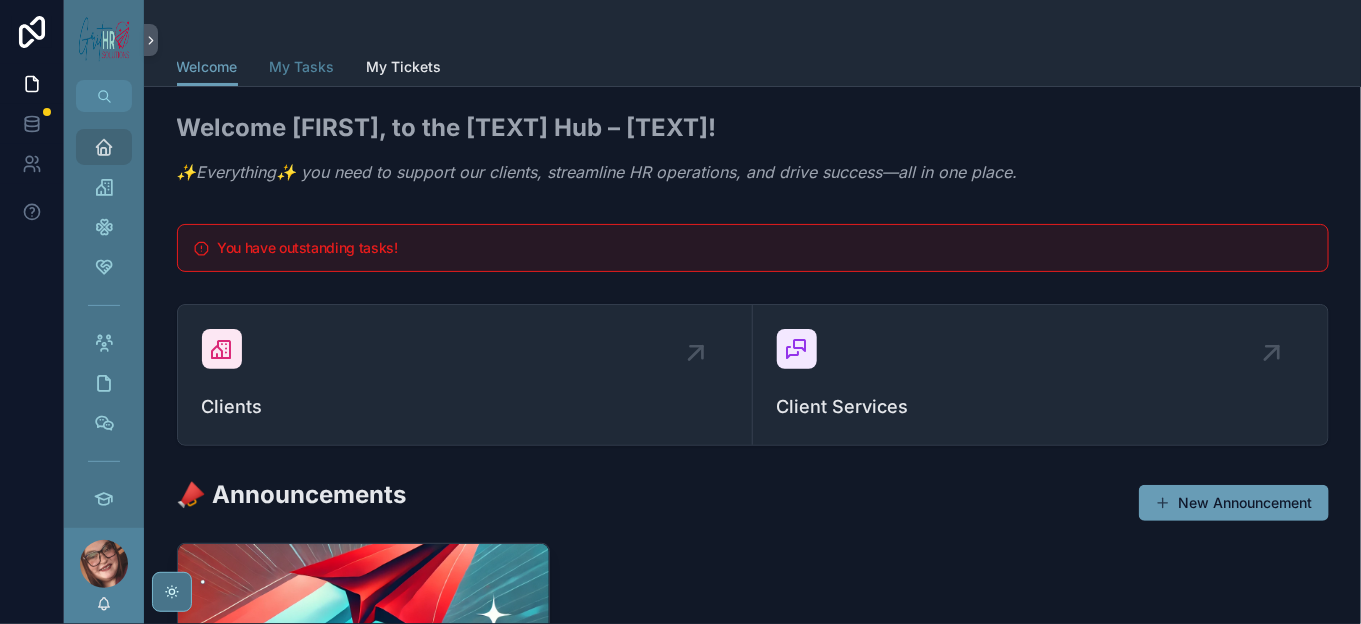 click on "My Tasks" at bounding box center (302, 67) 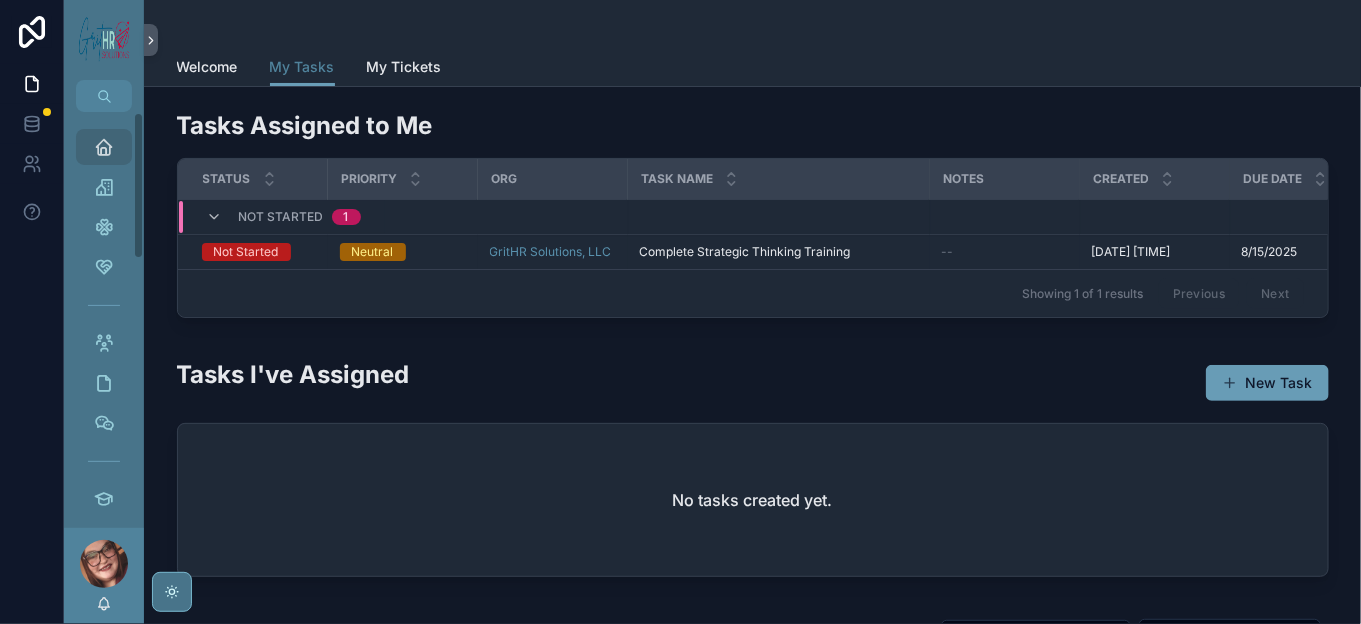 scroll, scrollTop: 0, scrollLeft: 0, axis: both 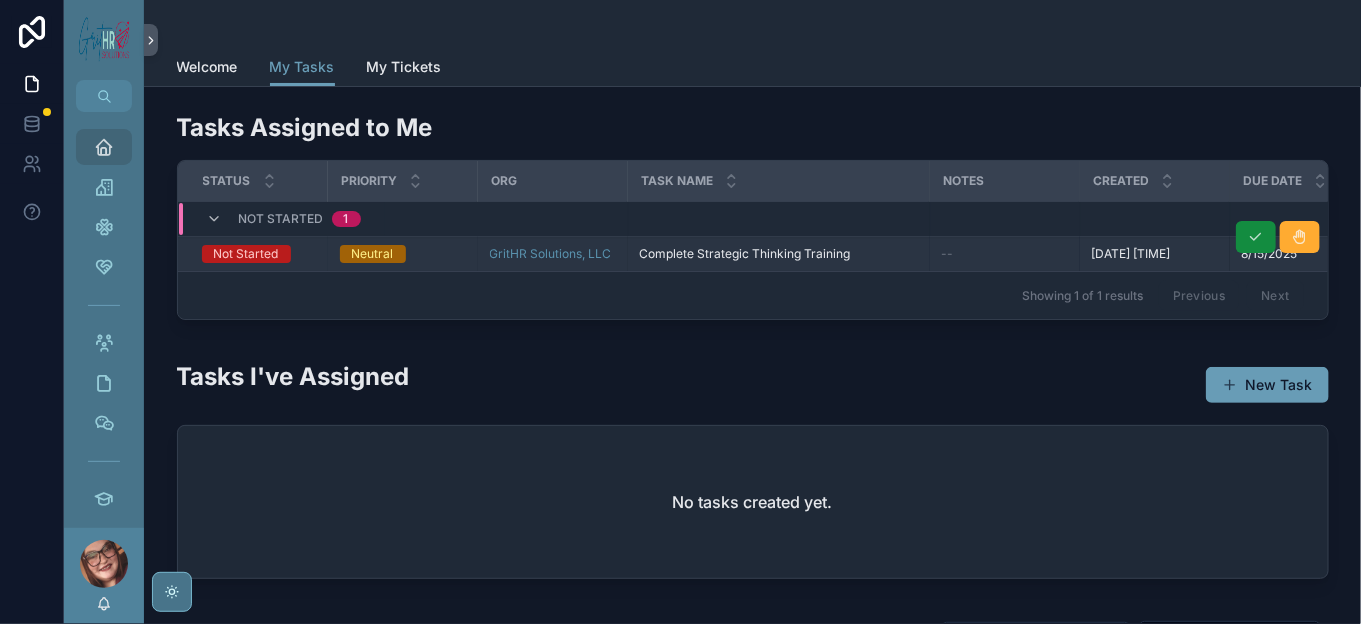 click on "Not Started" at bounding box center (246, 254) 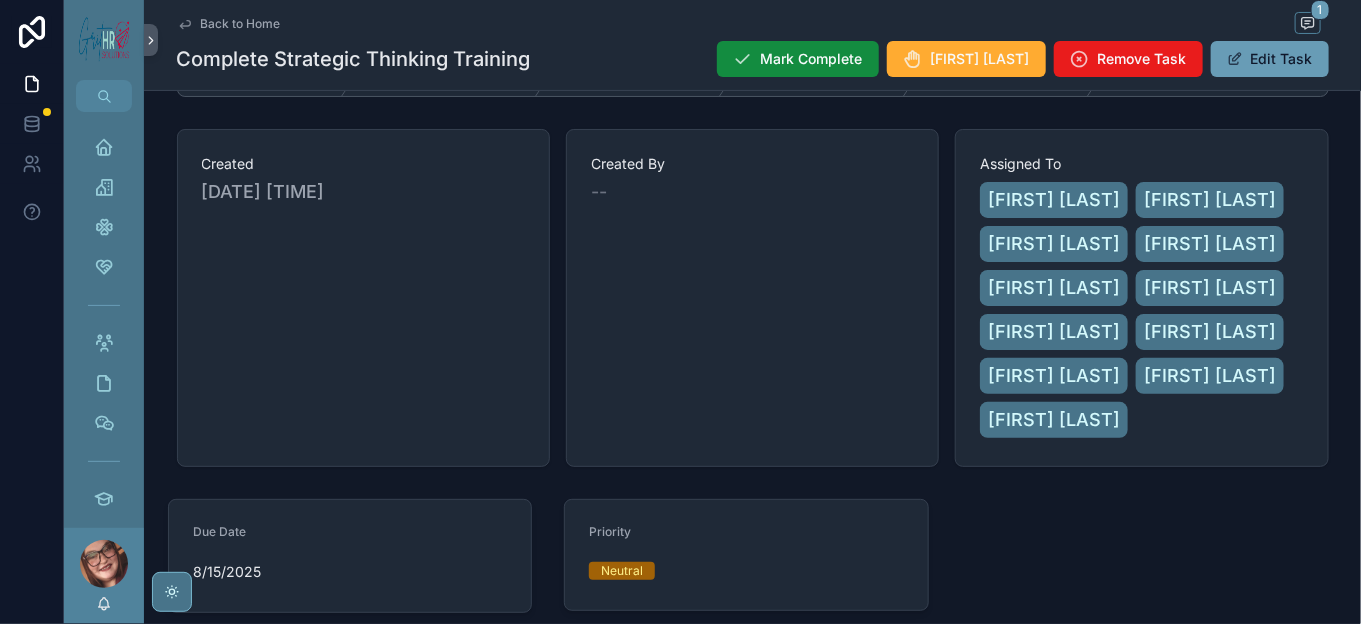 scroll, scrollTop: 111, scrollLeft: 0, axis: vertical 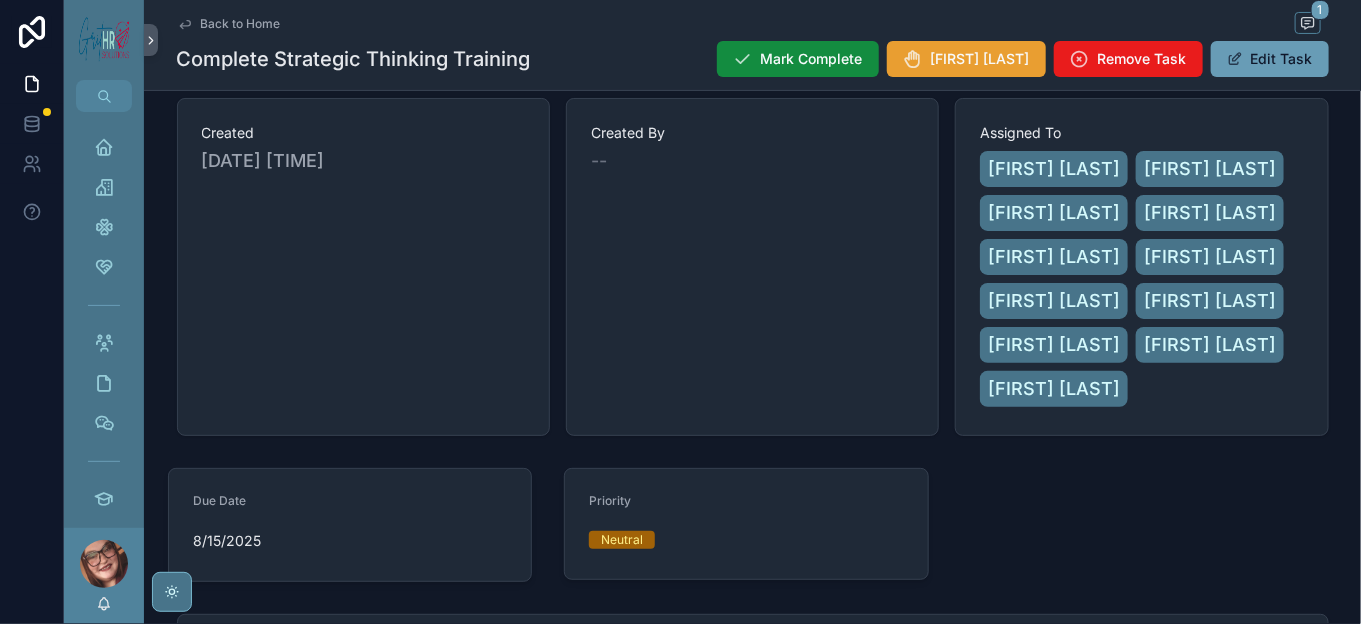 click on "[FIRST] [LAST]" at bounding box center (980, 59) 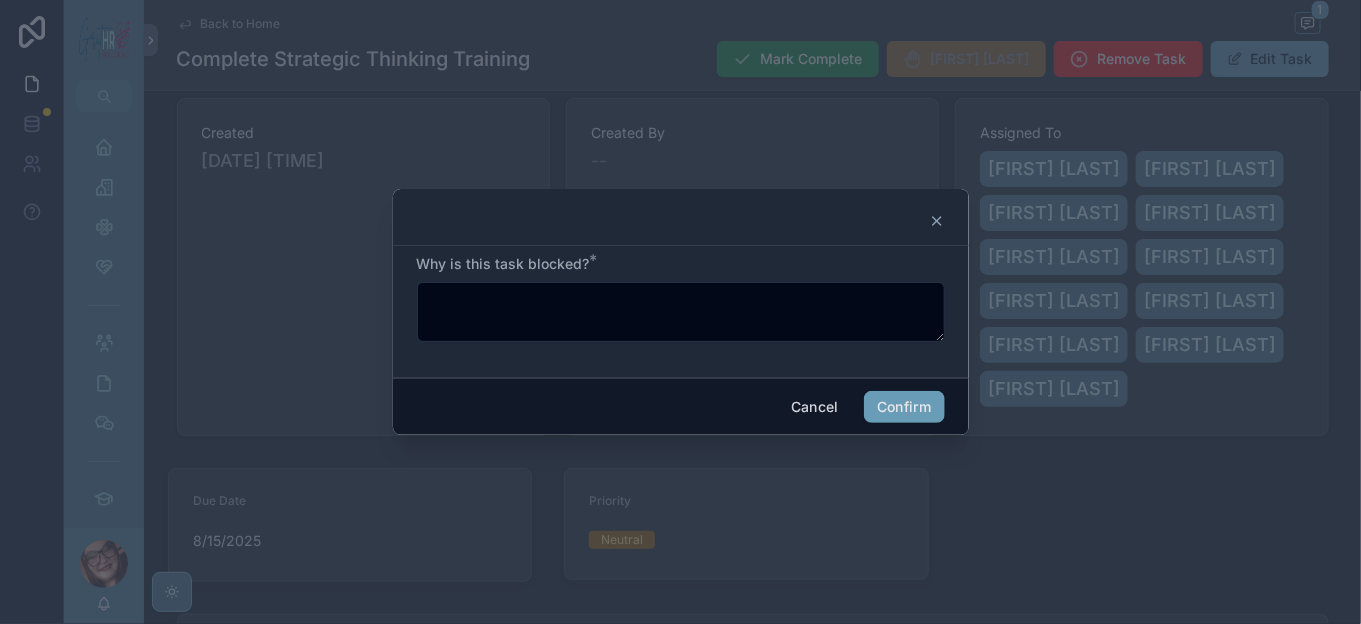 click at bounding box center [681, 217] 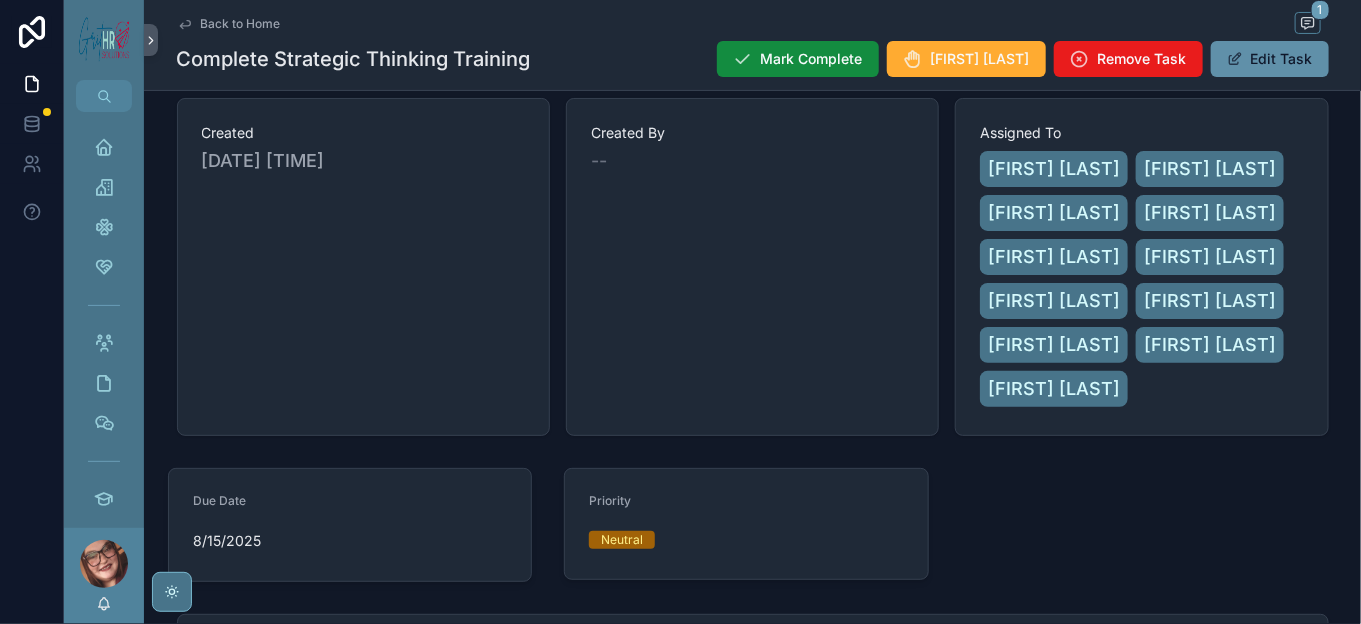 click on "Edit Task" at bounding box center (1270, 59) 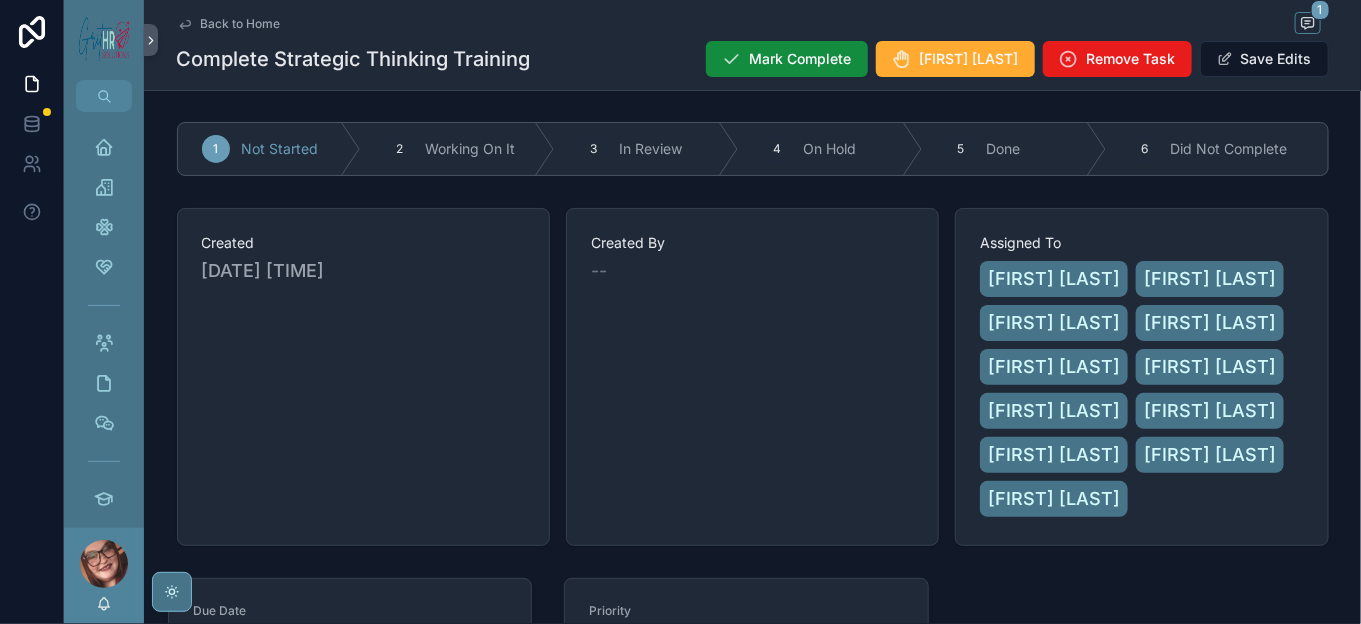 scroll, scrollTop: 0, scrollLeft: 0, axis: both 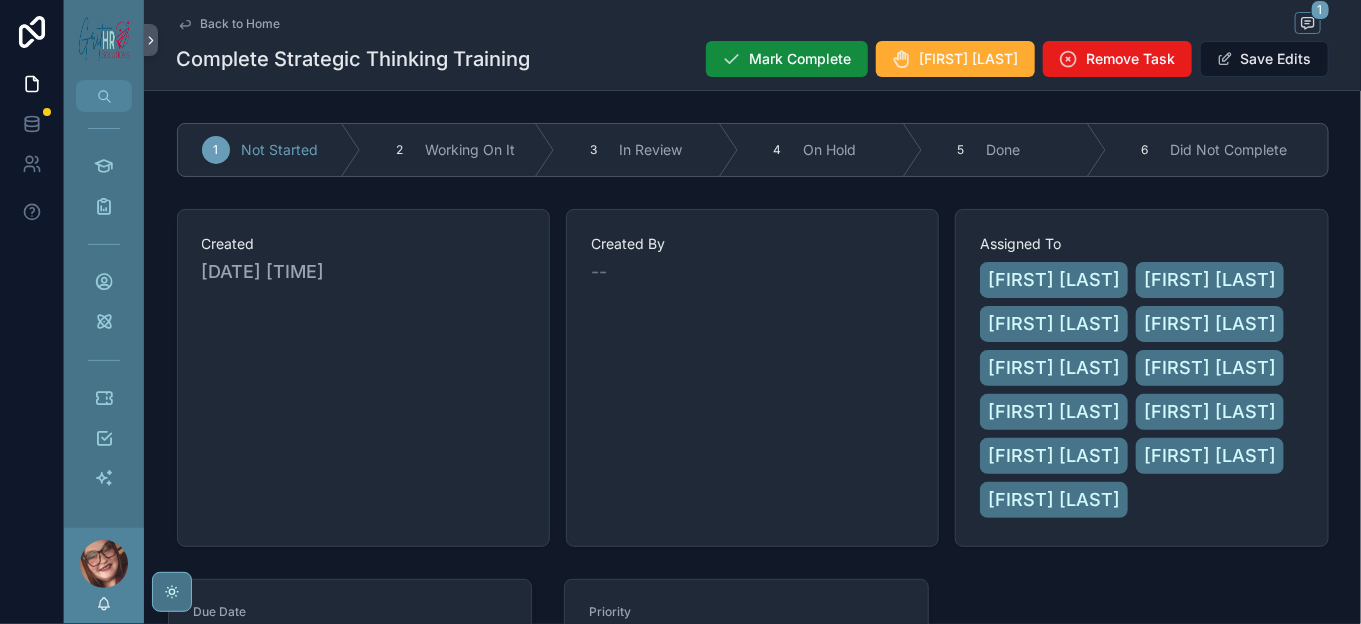 click at bounding box center (104, 564) 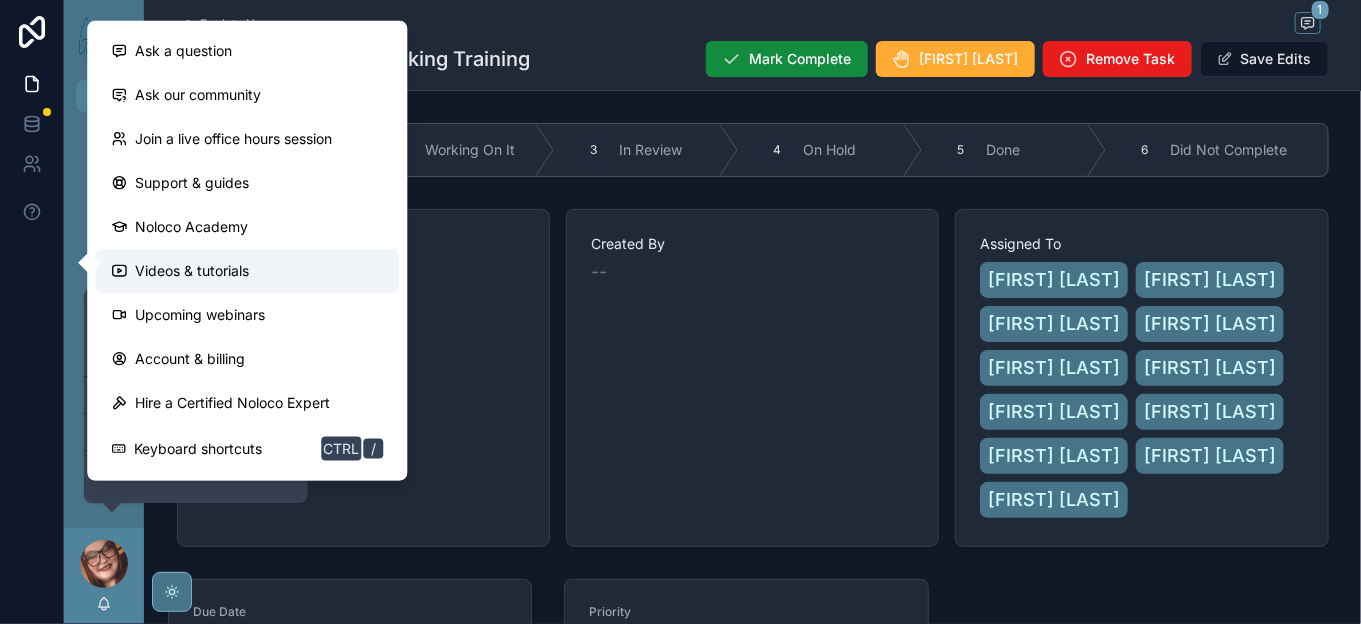 scroll, scrollTop: 106, scrollLeft: 0, axis: vertical 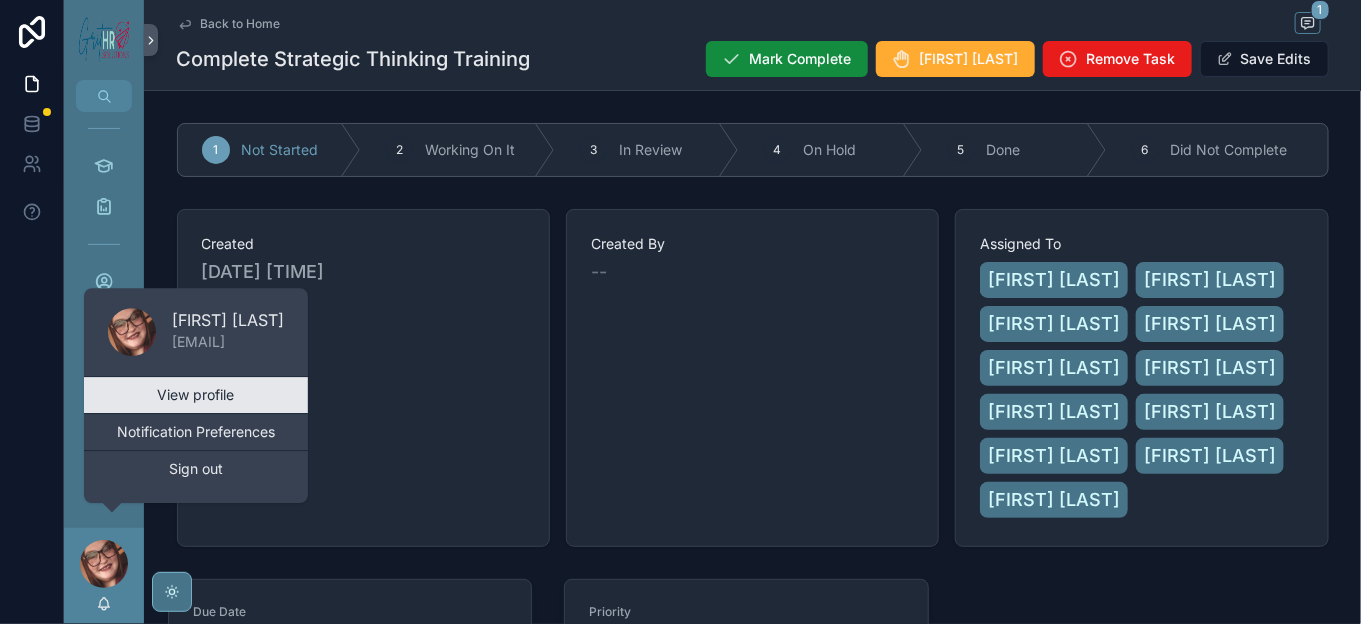 click on "View profile" at bounding box center (196, 395) 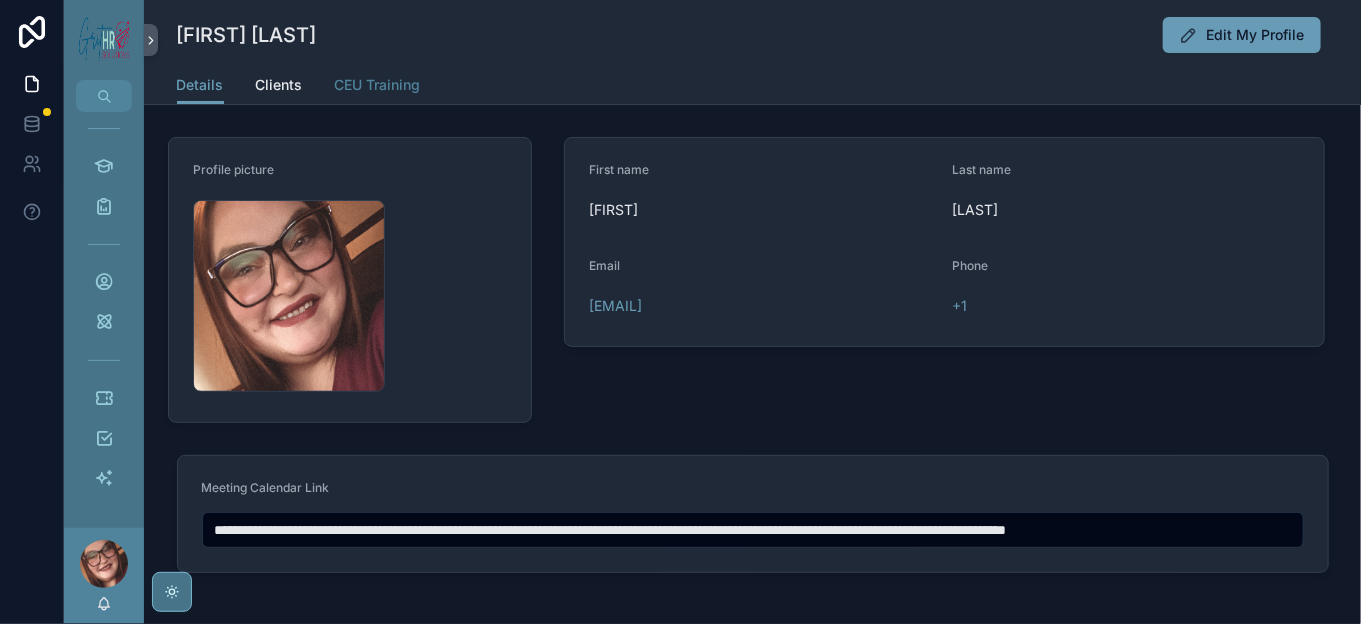 click on "CEU Training" at bounding box center (378, 85) 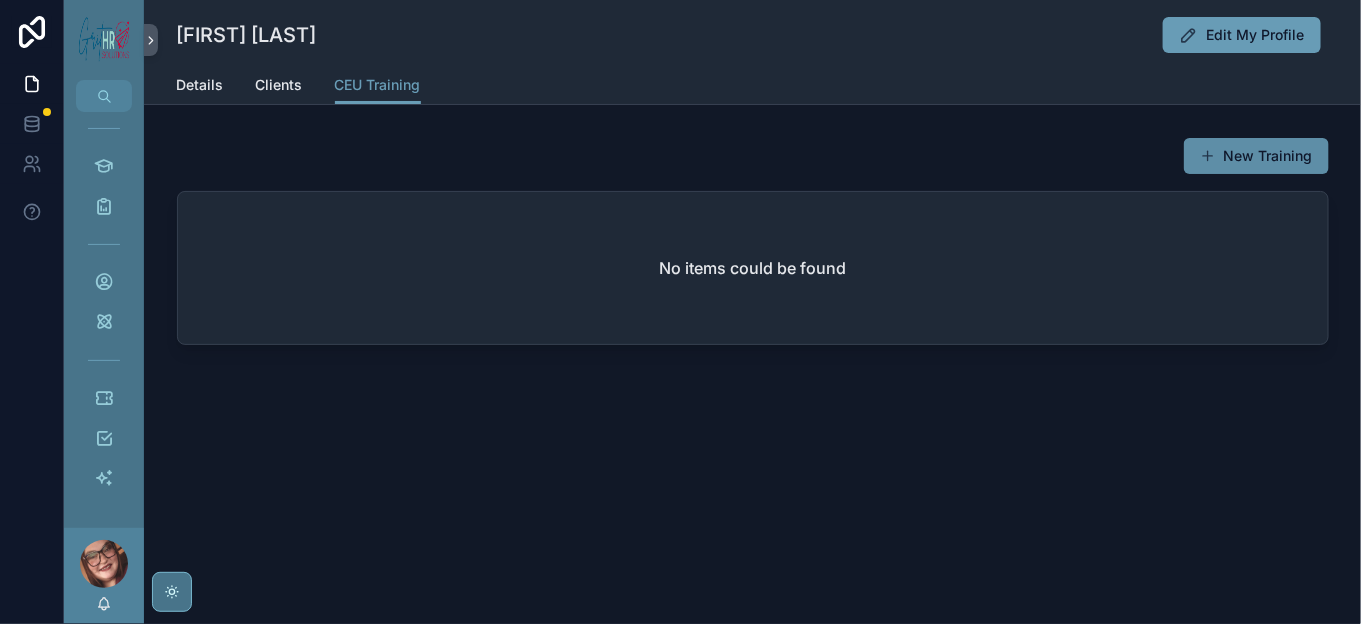 click on "New Training" at bounding box center (1256, 156) 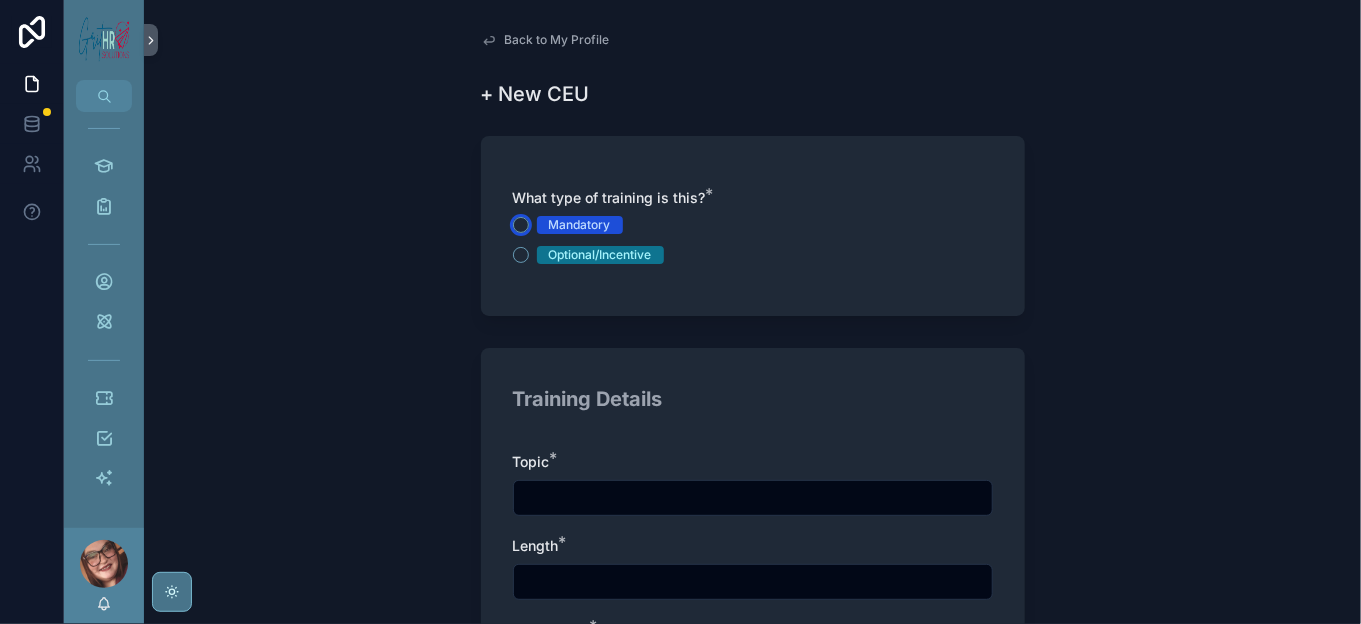 click on "Mandatory" at bounding box center [521, 225] 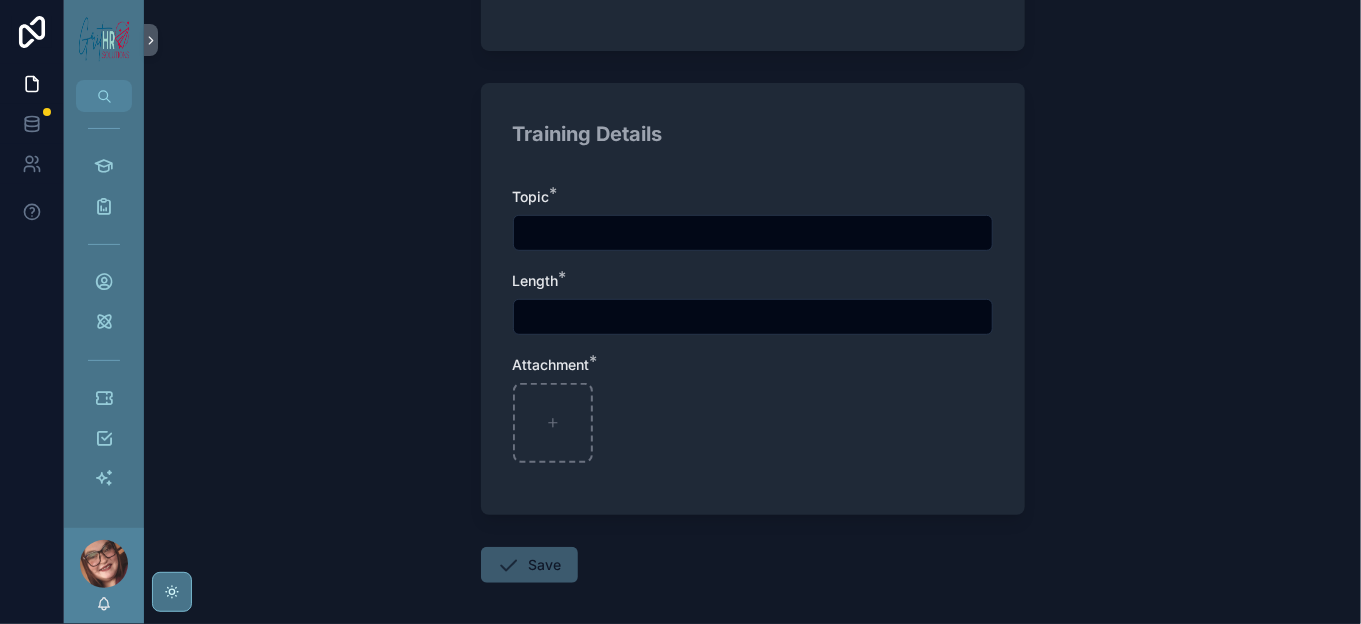 scroll, scrollTop: 333, scrollLeft: 0, axis: vertical 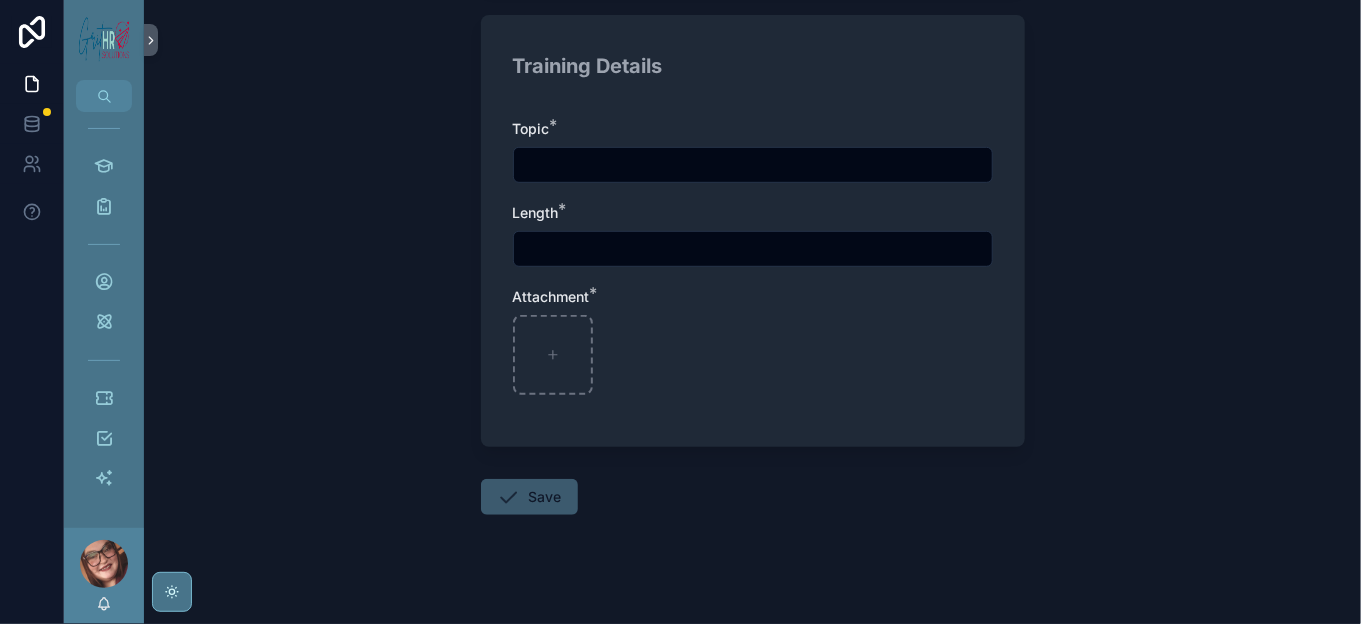 click at bounding box center [753, 165] 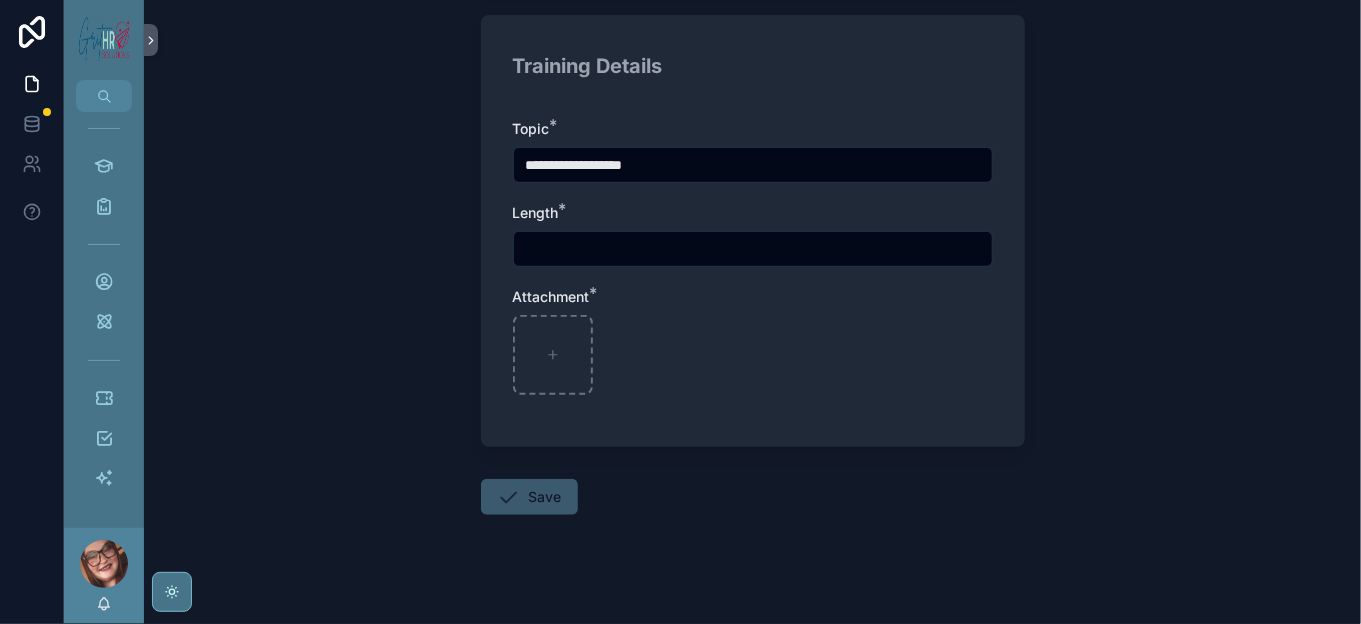 click on "**********" at bounding box center (753, 165) 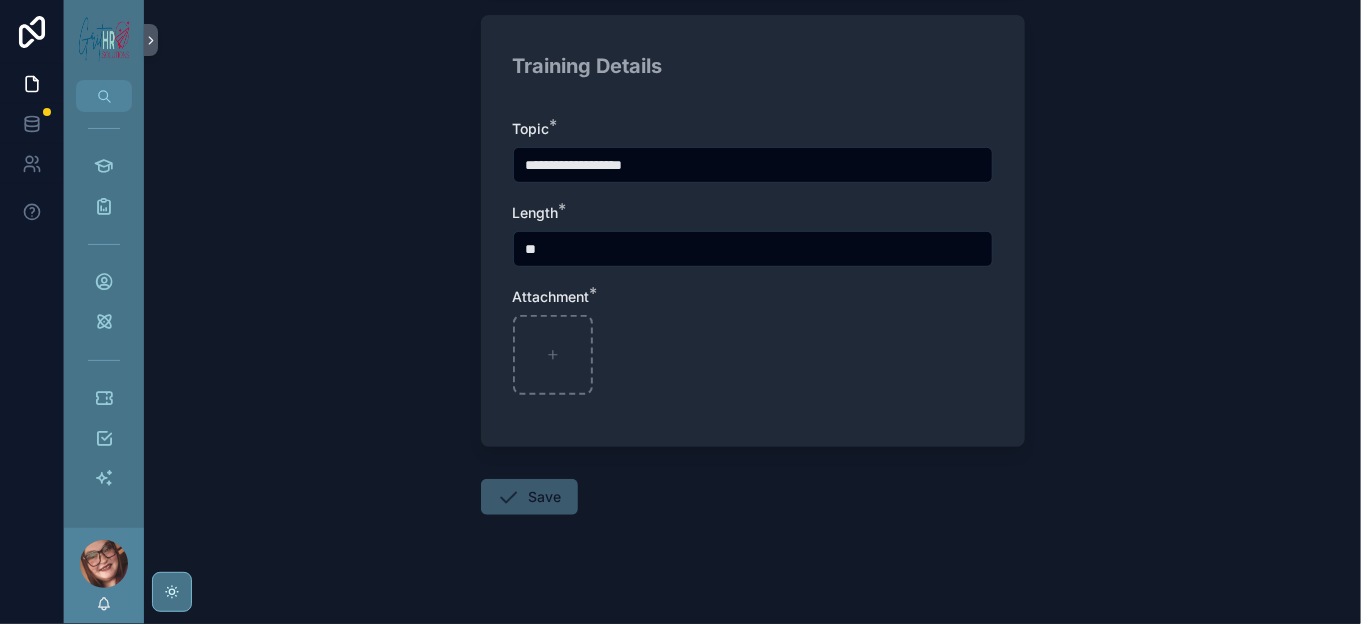 type on "*" 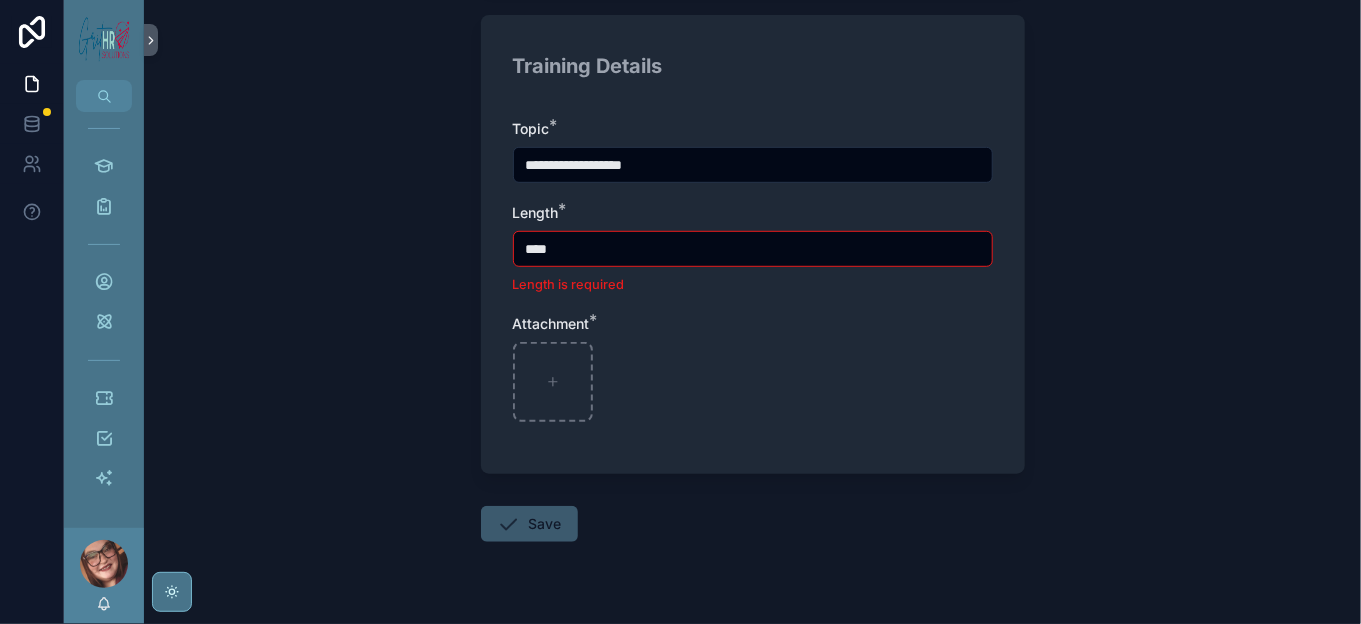 type on "****" 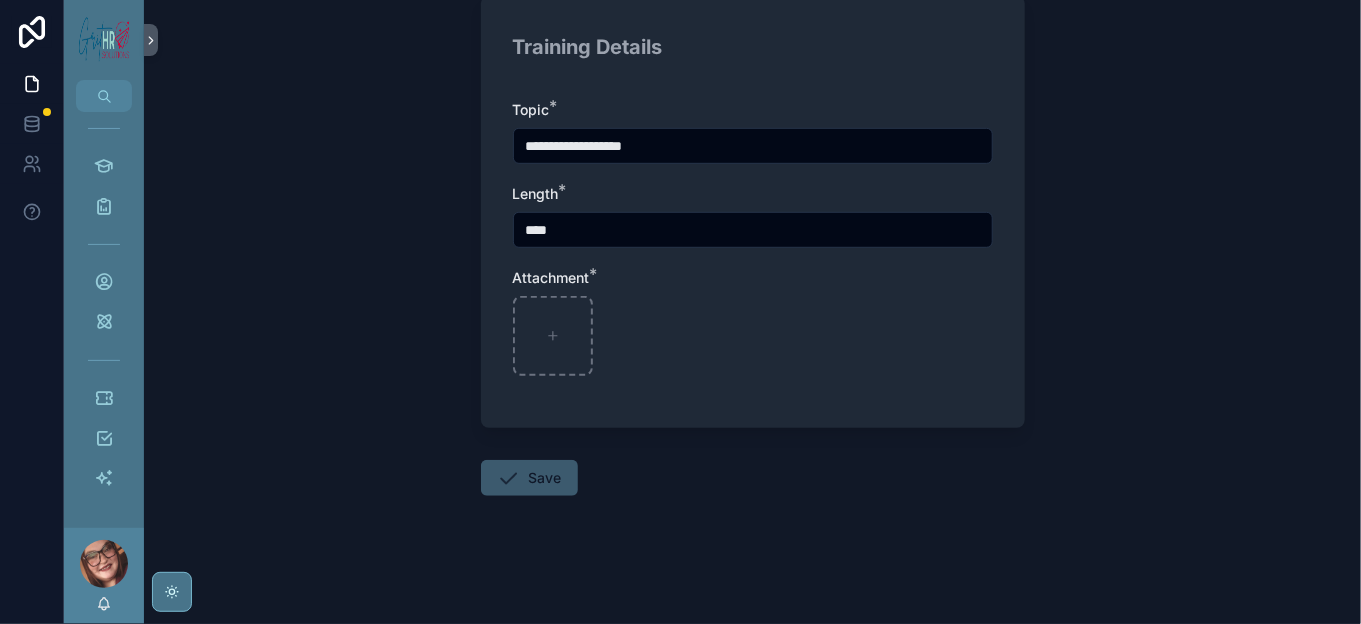 scroll, scrollTop: 555, scrollLeft: 0, axis: vertical 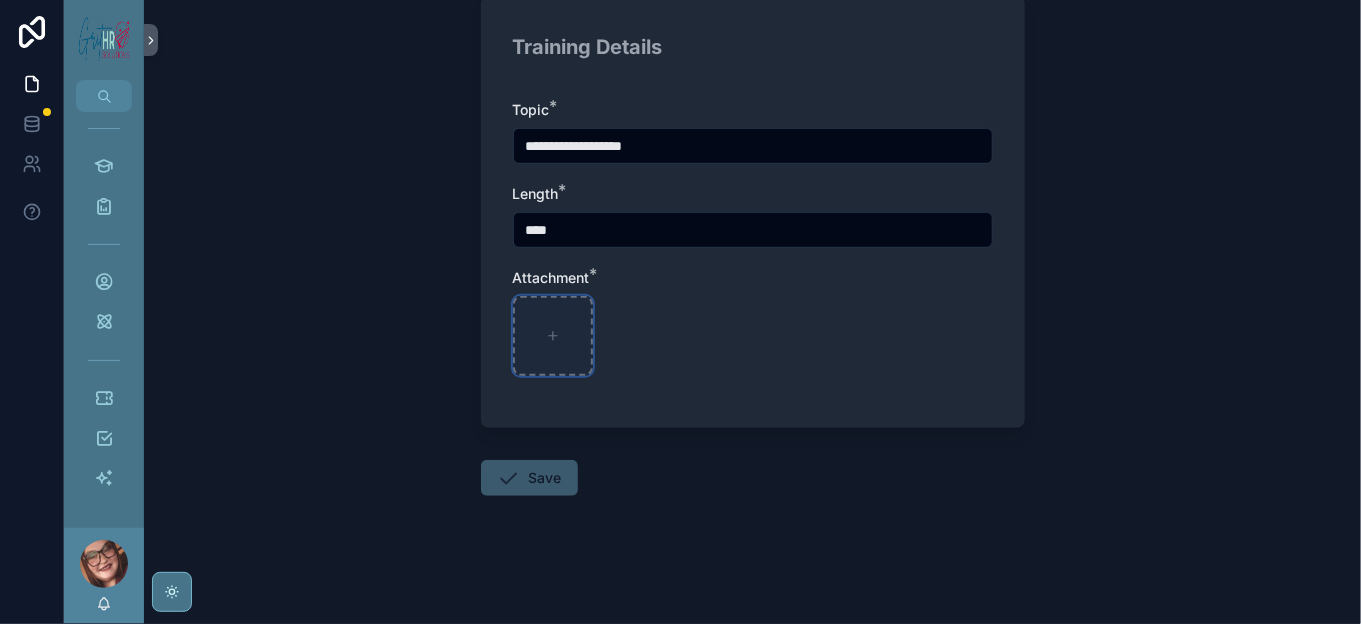 click at bounding box center (553, 336) 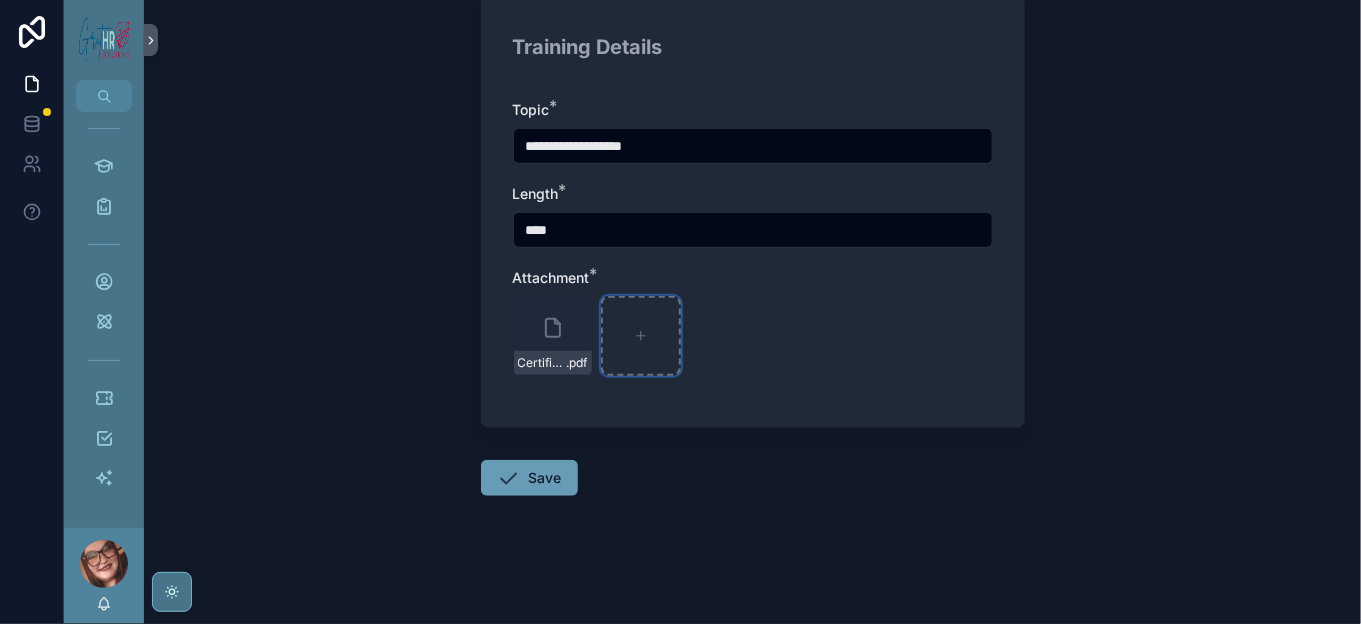 scroll, scrollTop: 444, scrollLeft: 0, axis: vertical 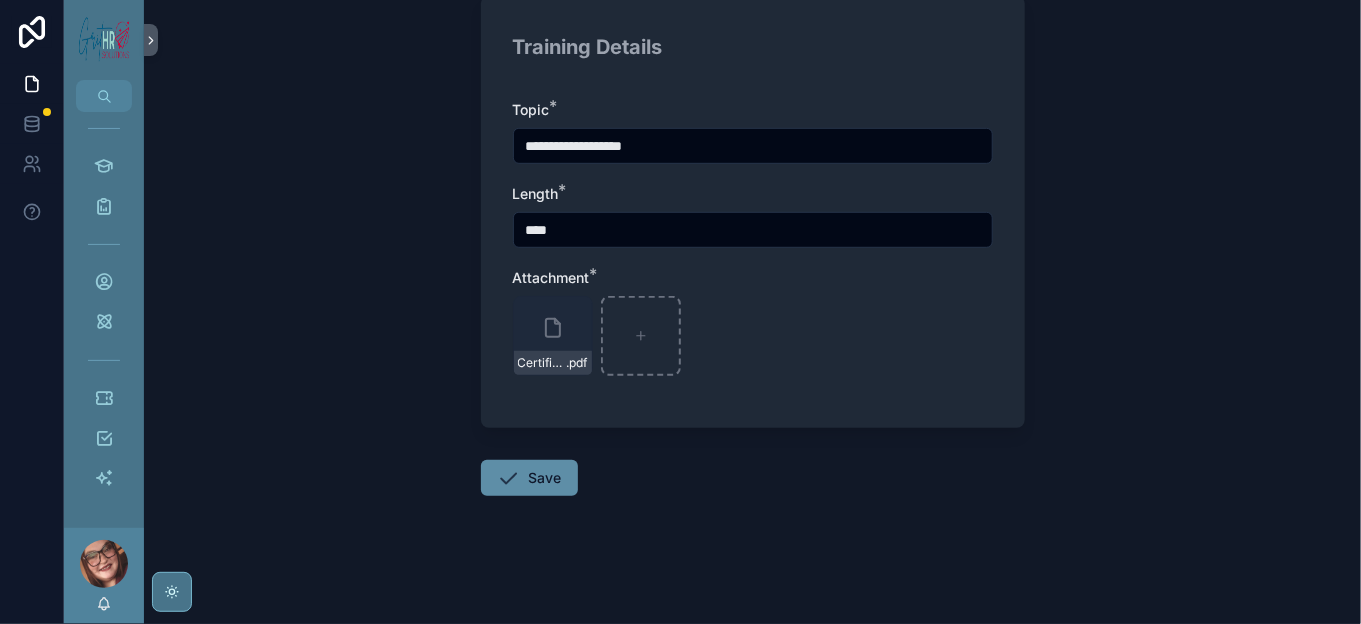 click on "Save" at bounding box center [529, 478] 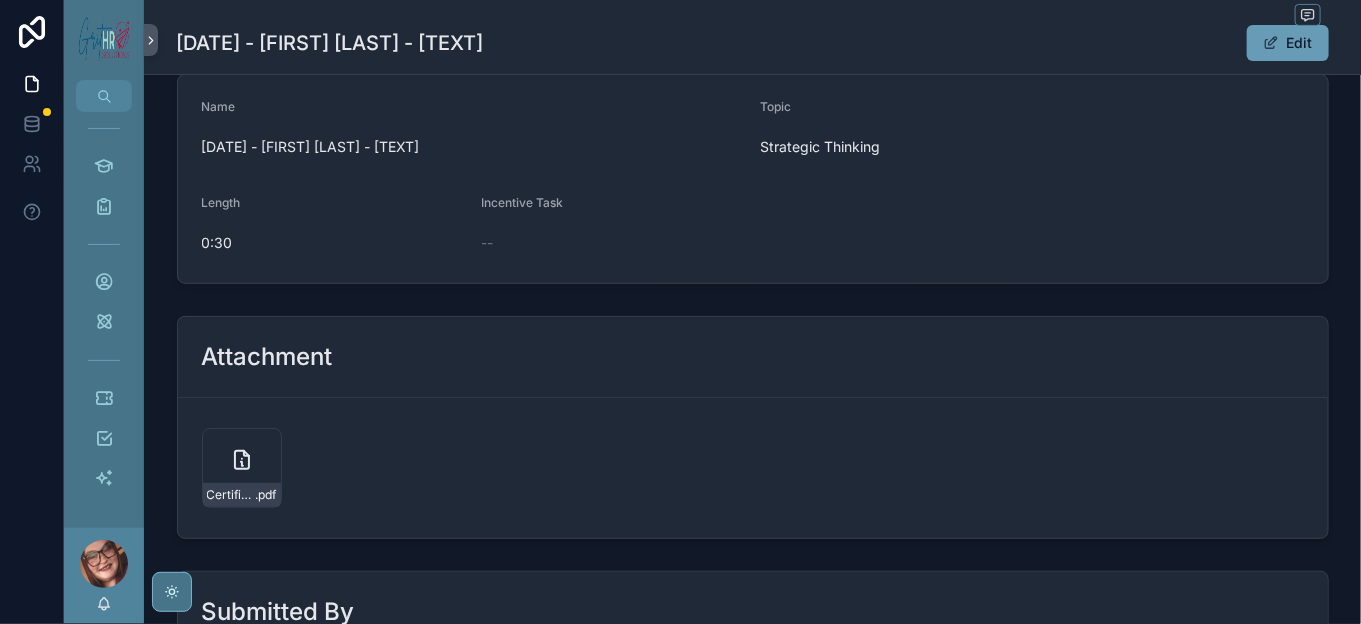scroll, scrollTop: 0, scrollLeft: 0, axis: both 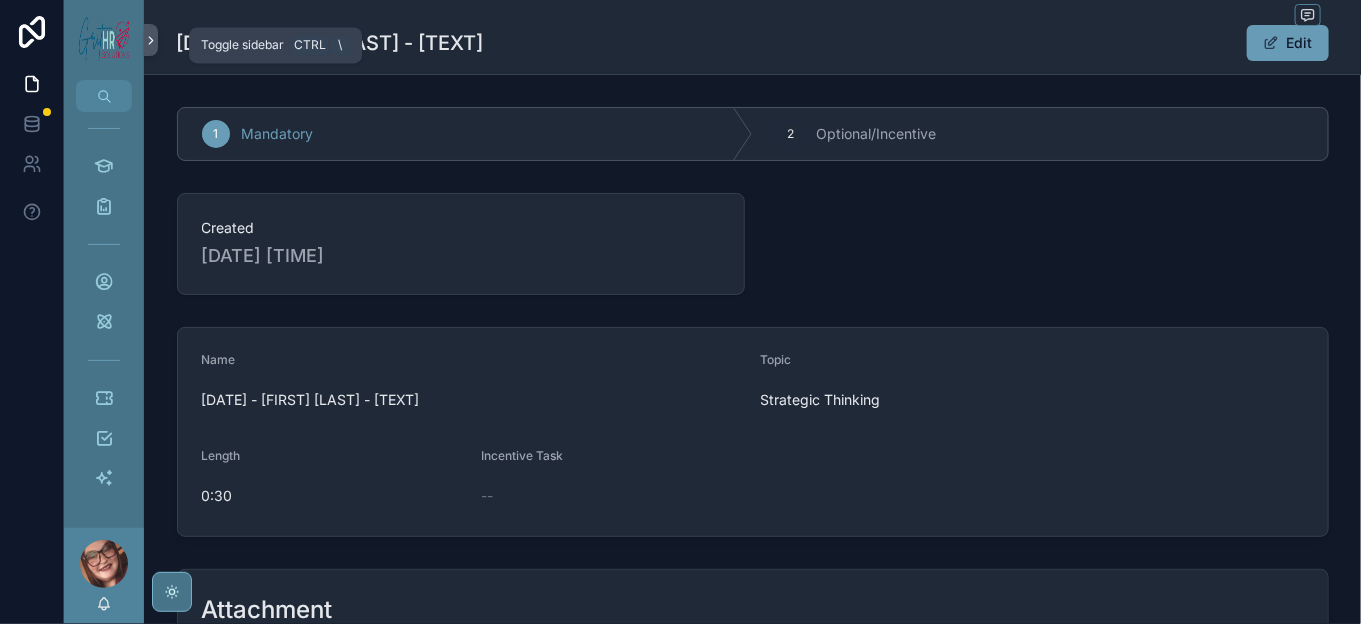 click 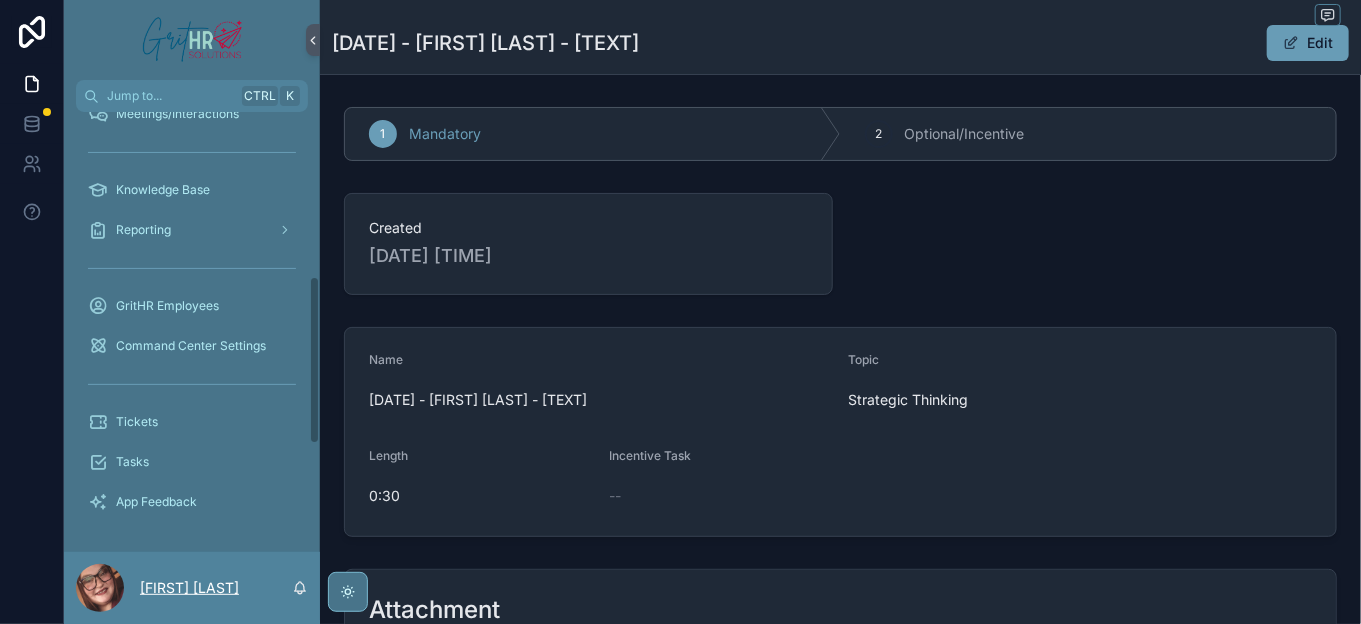 scroll, scrollTop: 417, scrollLeft: 0, axis: vertical 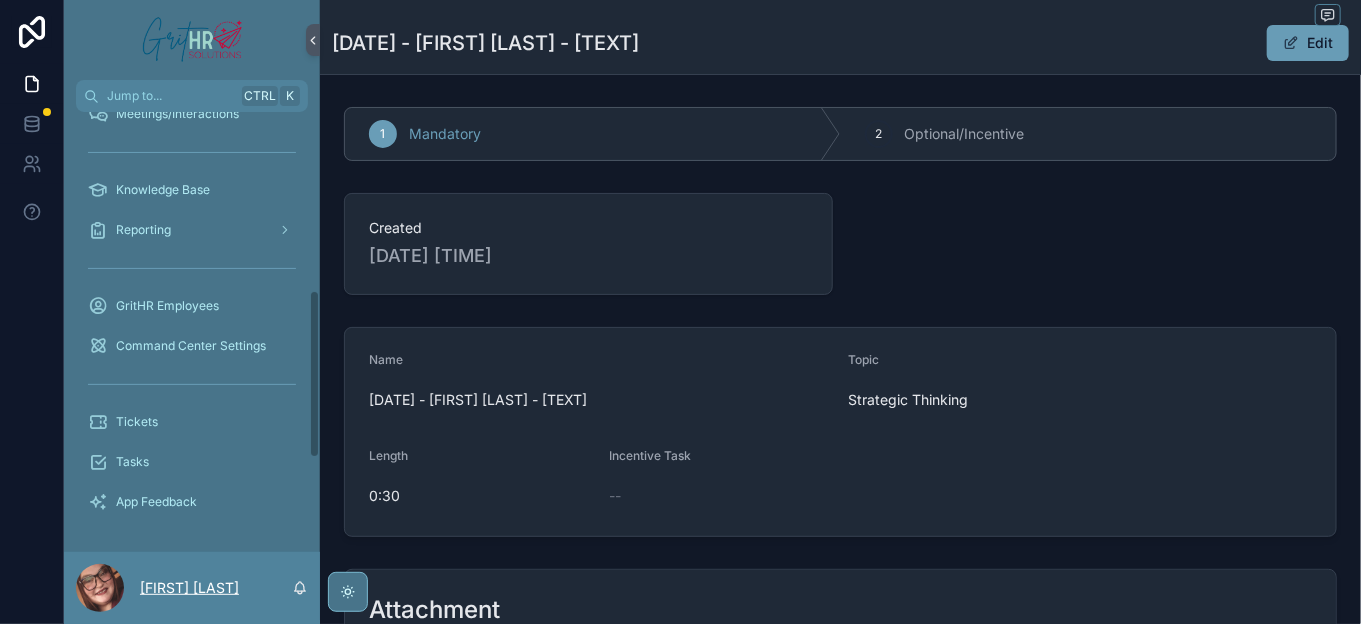 click on "[FIRST] [LAST]" at bounding box center (189, 588) 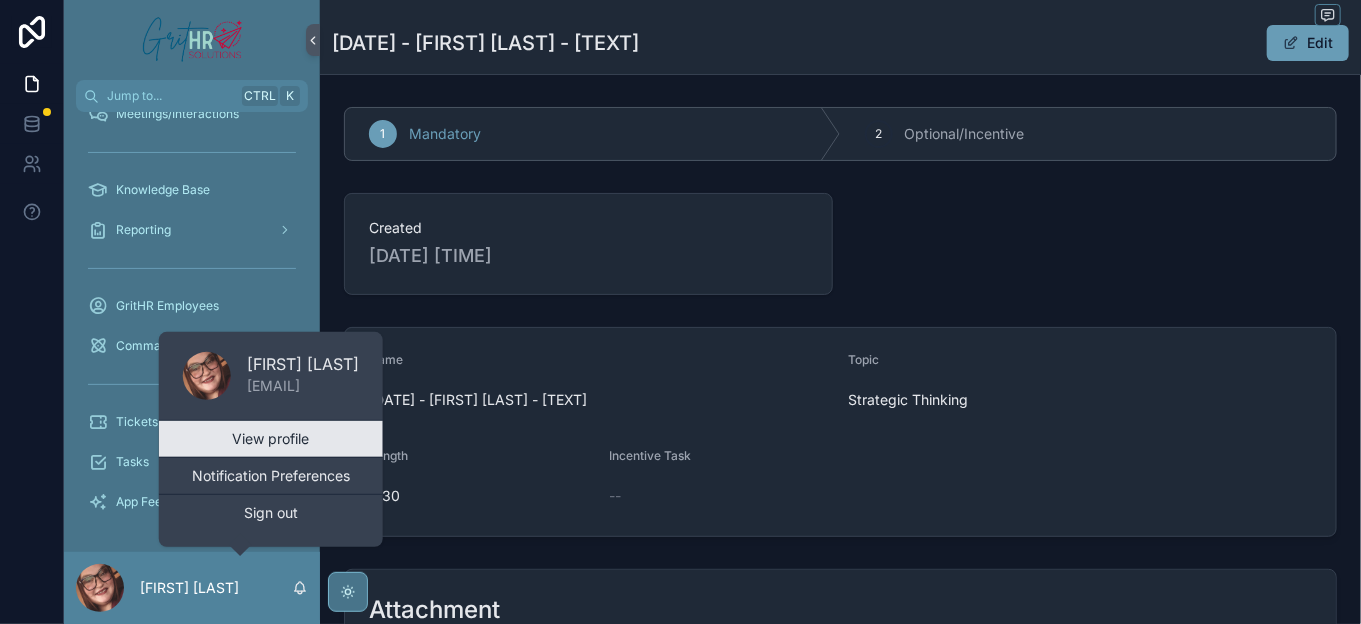 click on "View profile" at bounding box center (271, 439) 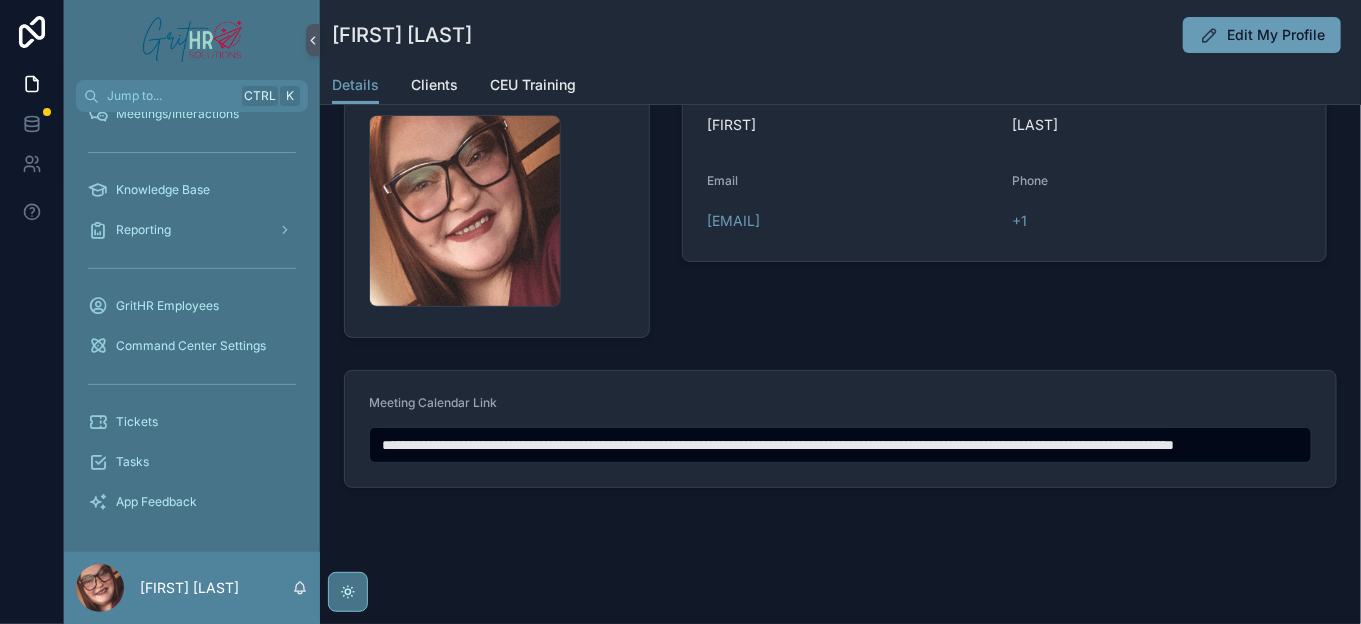 scroll, scrollTop: 257, scrollLeft: 0, axis: vertical 